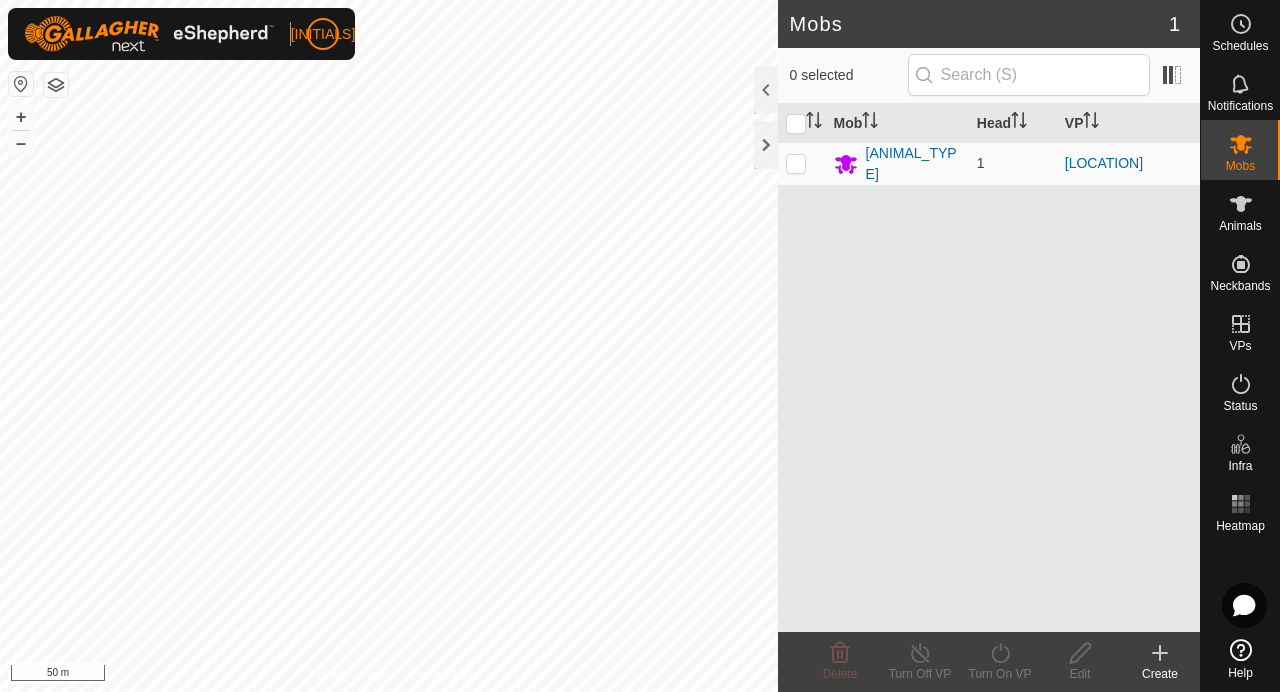 scroll, scrollTop: 0, scrollLeft: 0, axis: both 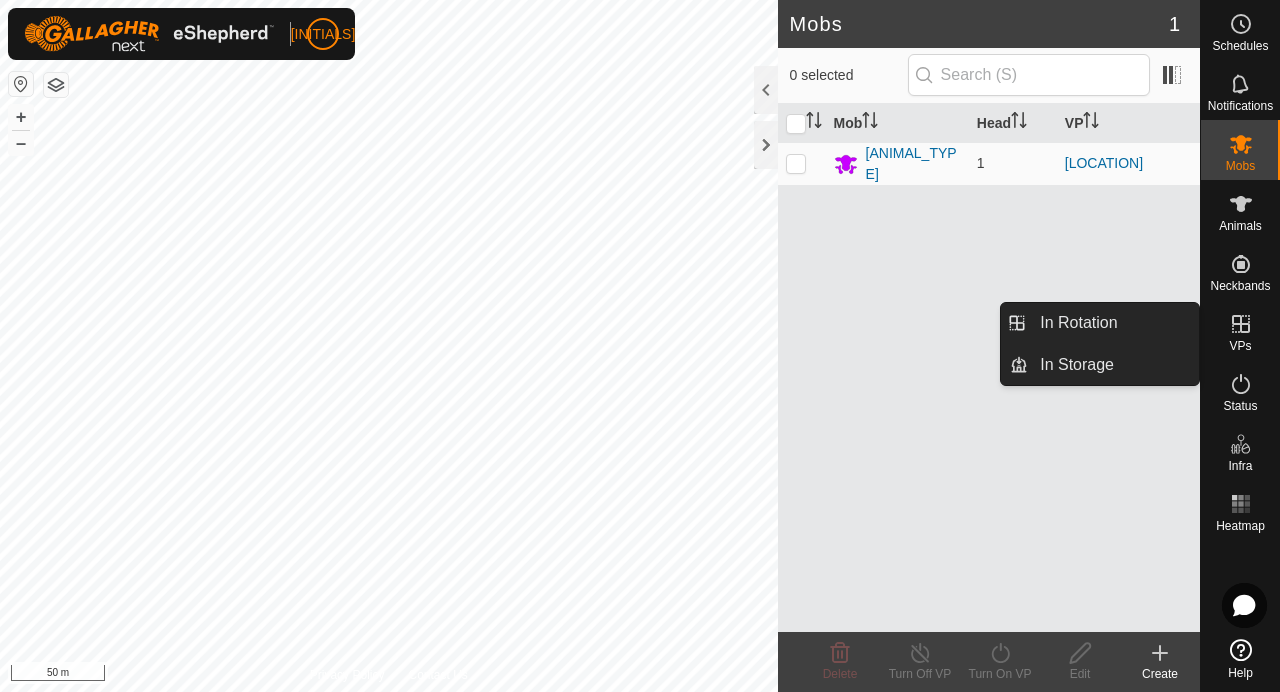 click on "VPs" at bounding box center (1240, 346) 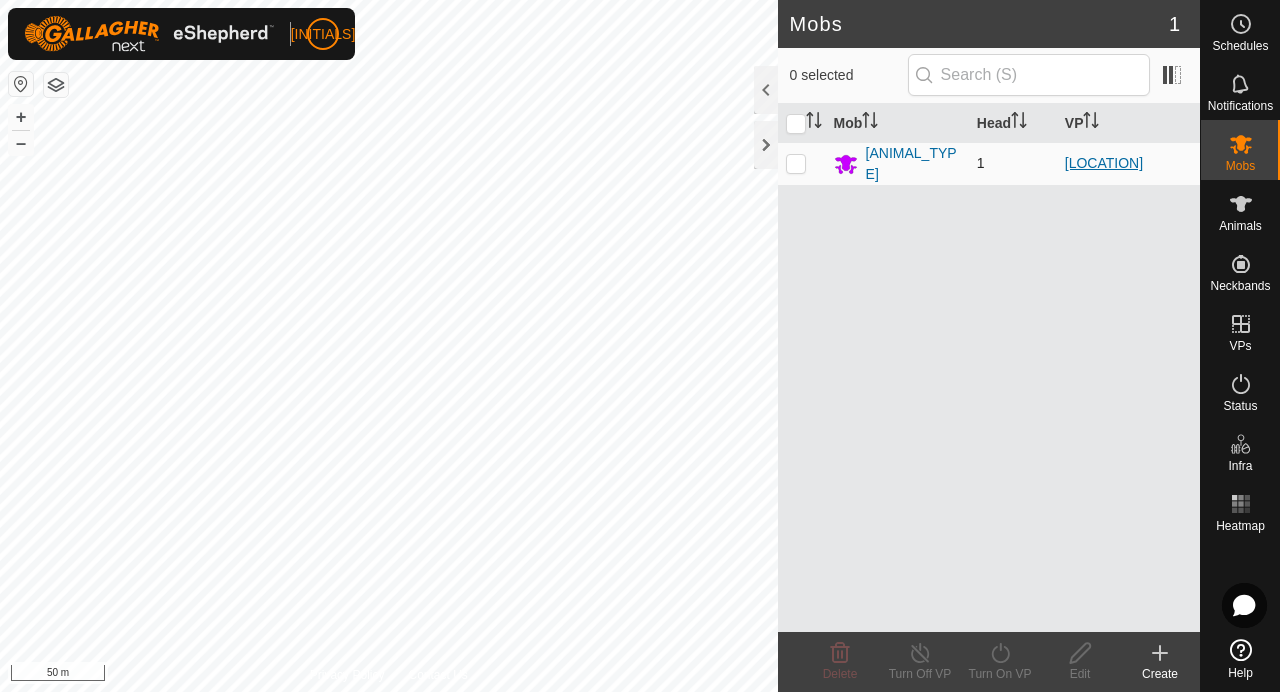 click on "[LOCATION]" at bounding box center (1104, 163) 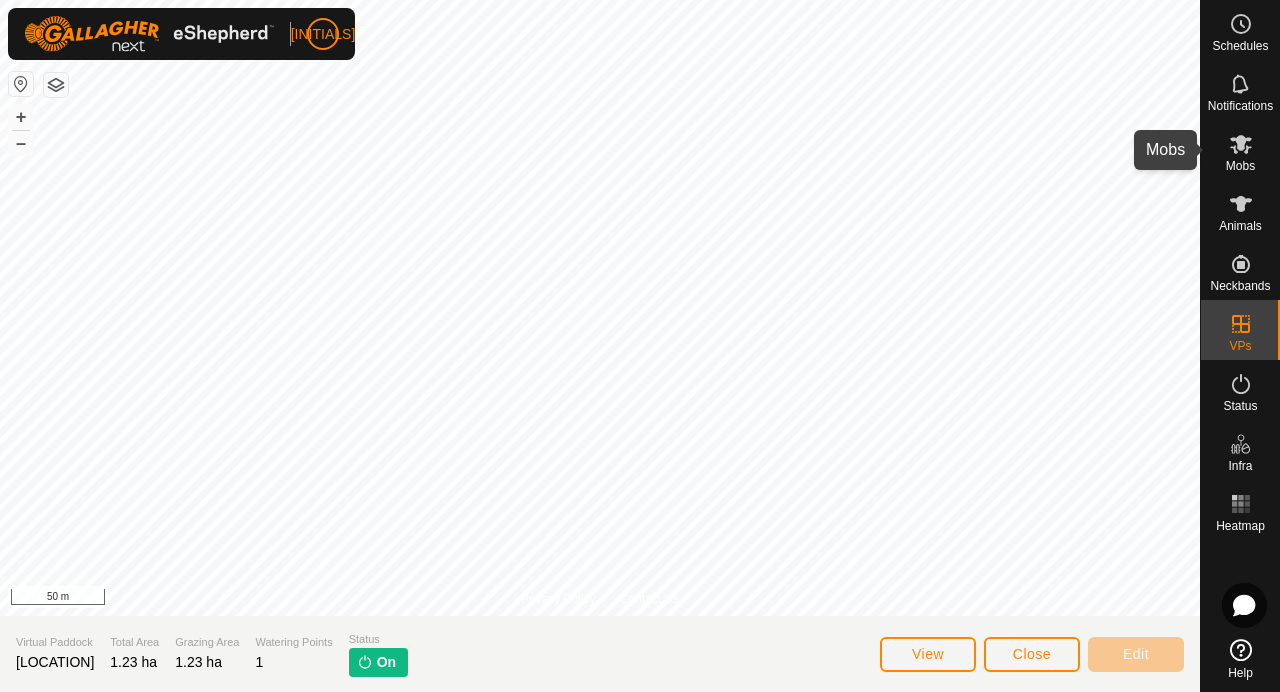 click at bounding box center (1241, 144) 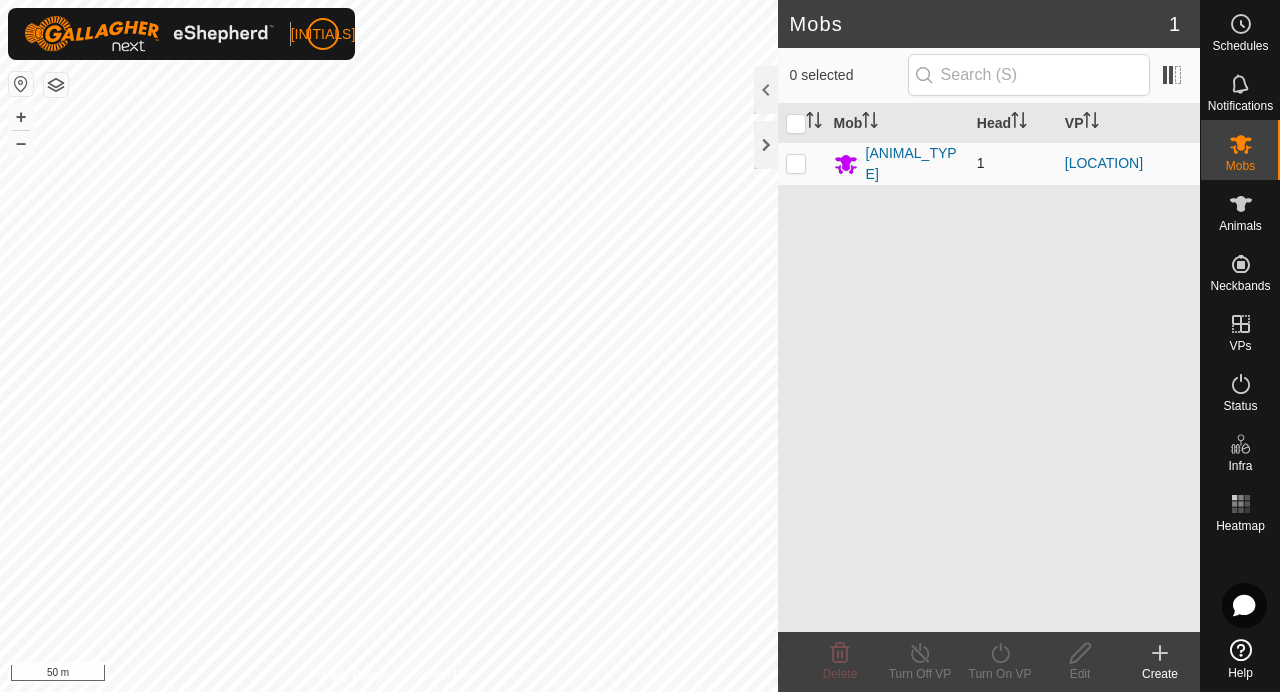 click at bounding box center [796, 163] 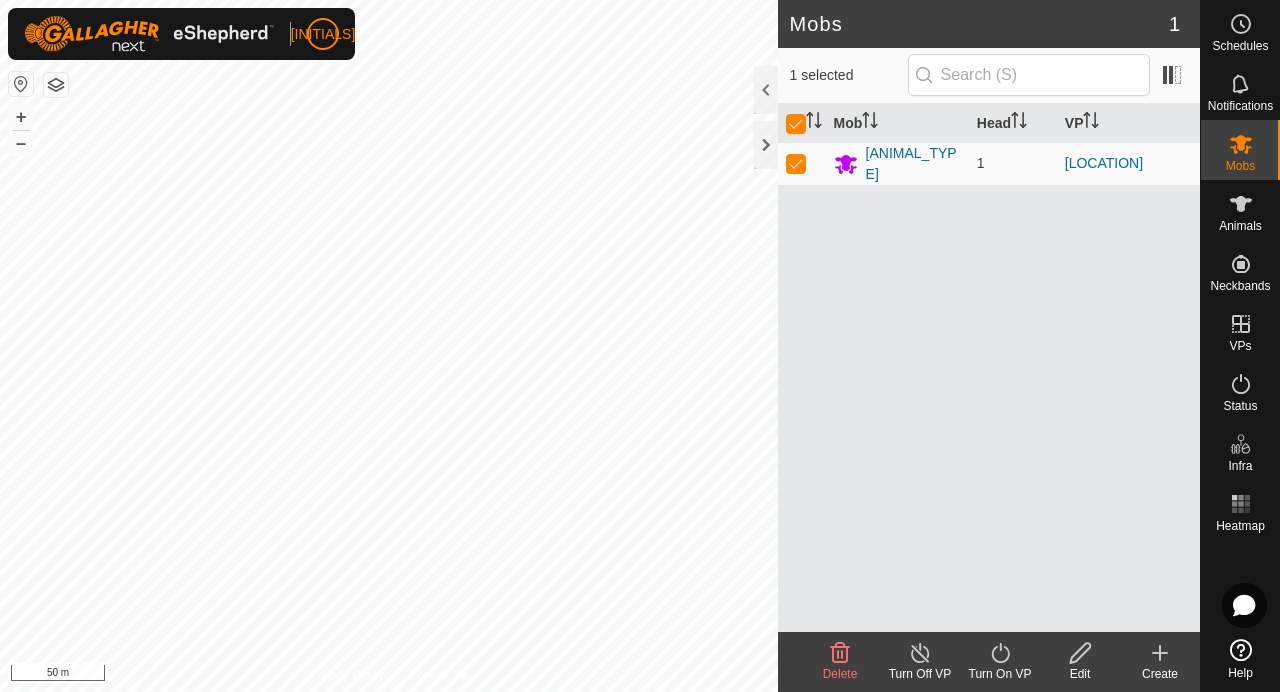 click 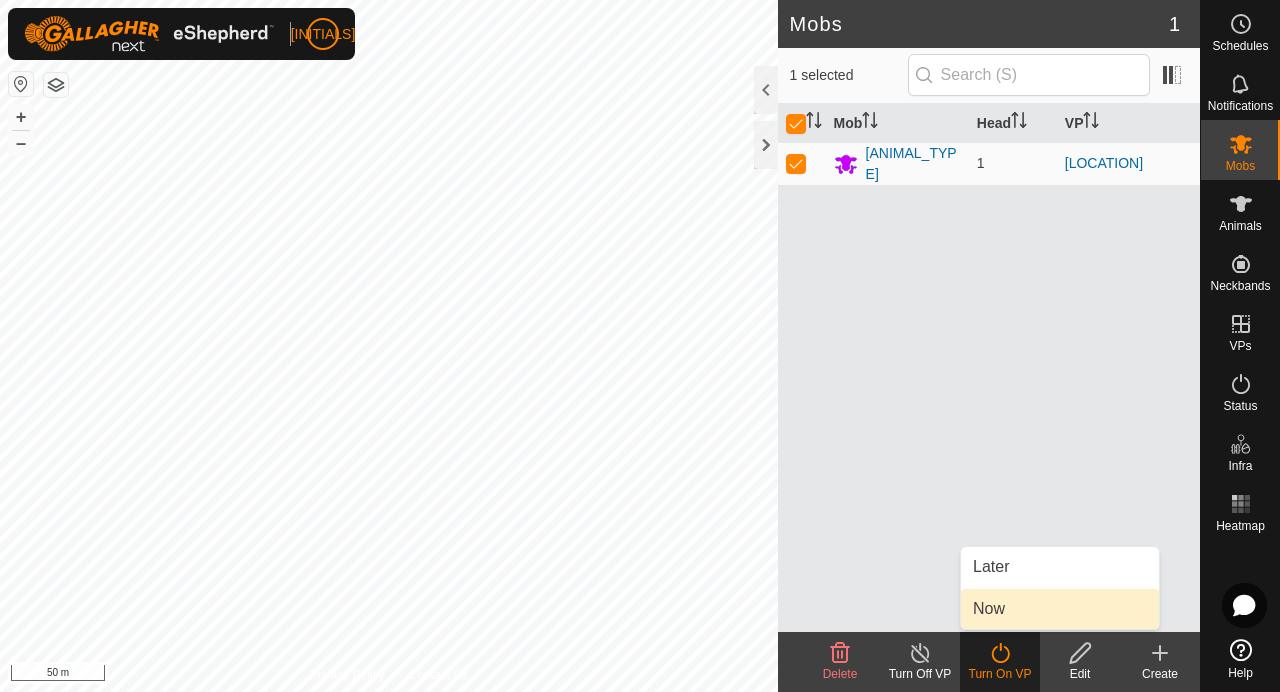 click on "Now" at bounding box center [1060, 609] 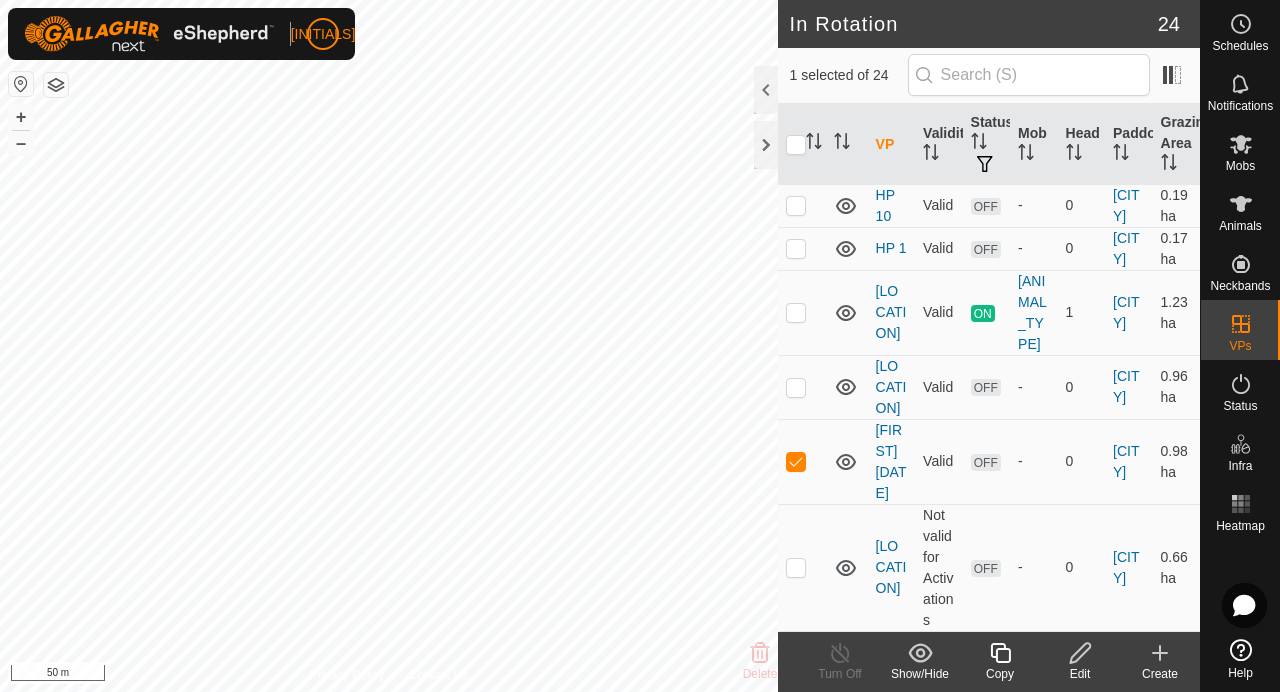 scroll, scrollTop: 1429, scrollLeft: 0, axis: vertical 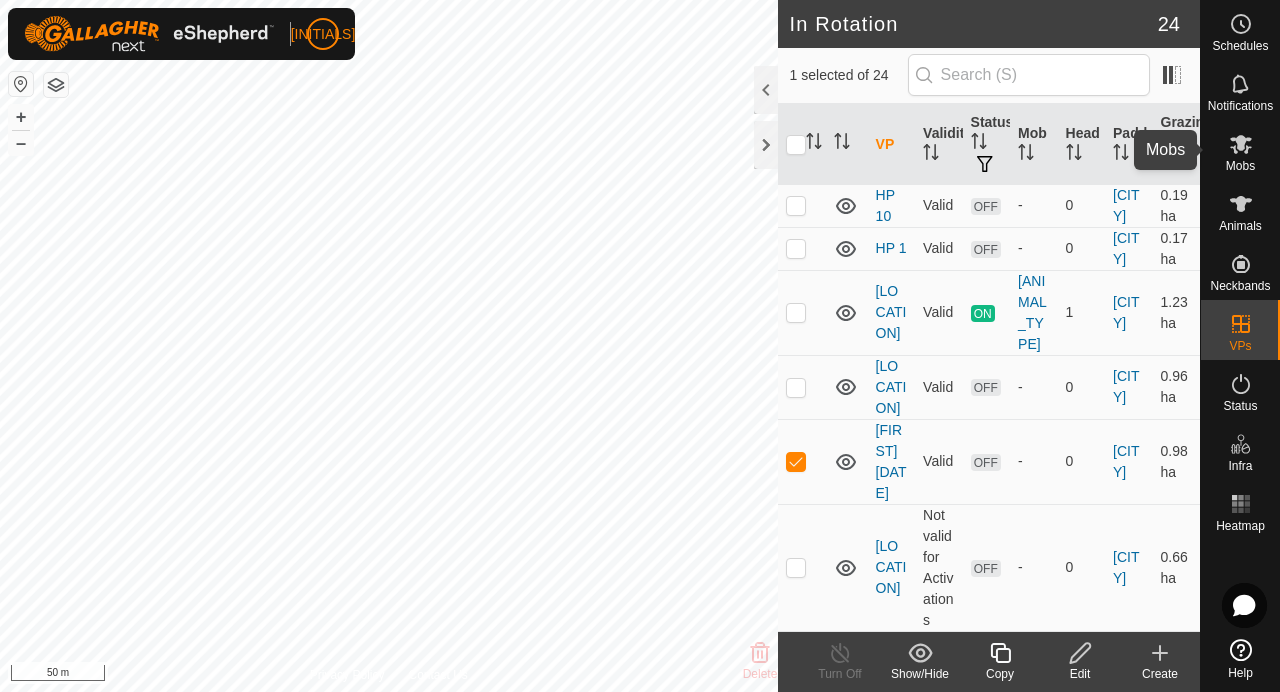 click 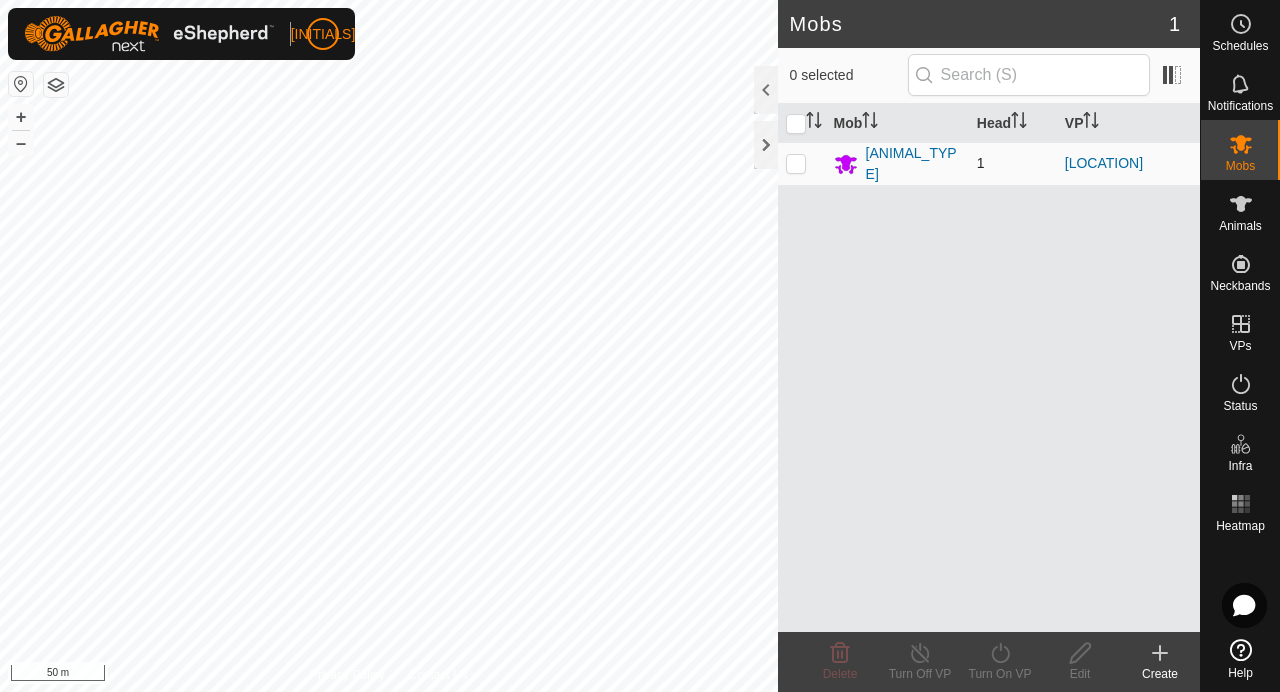 click at bounding box center [796, 163] 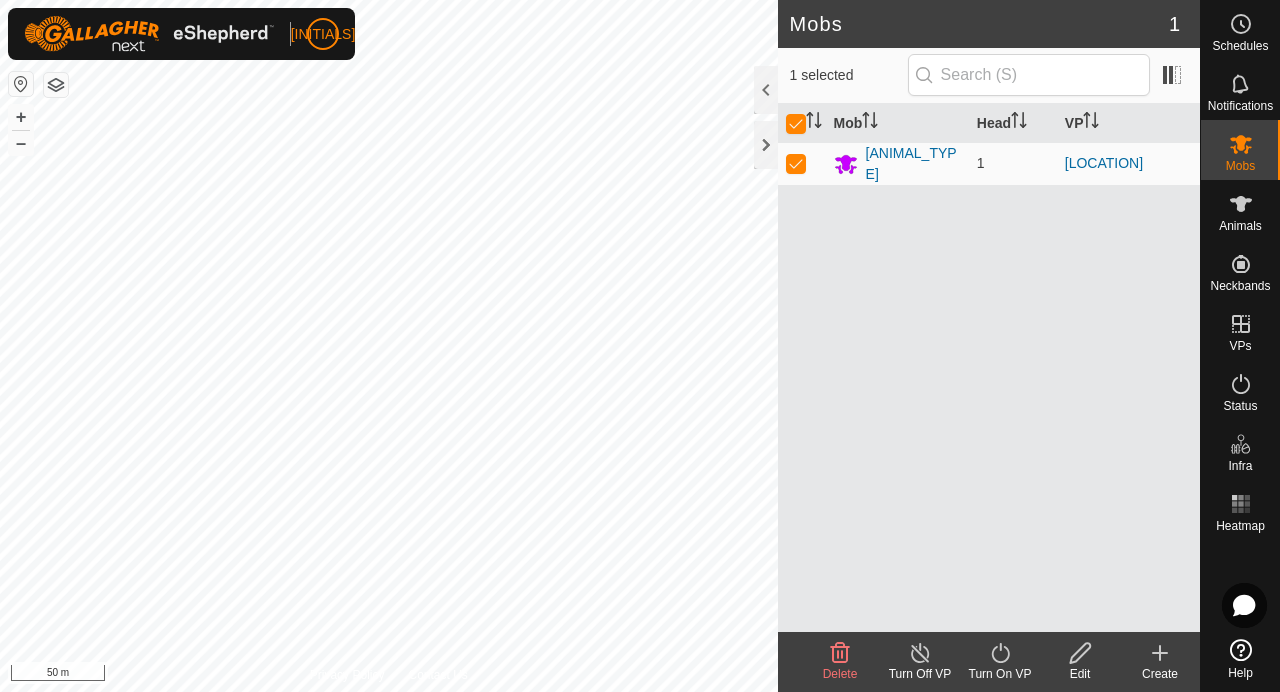 click 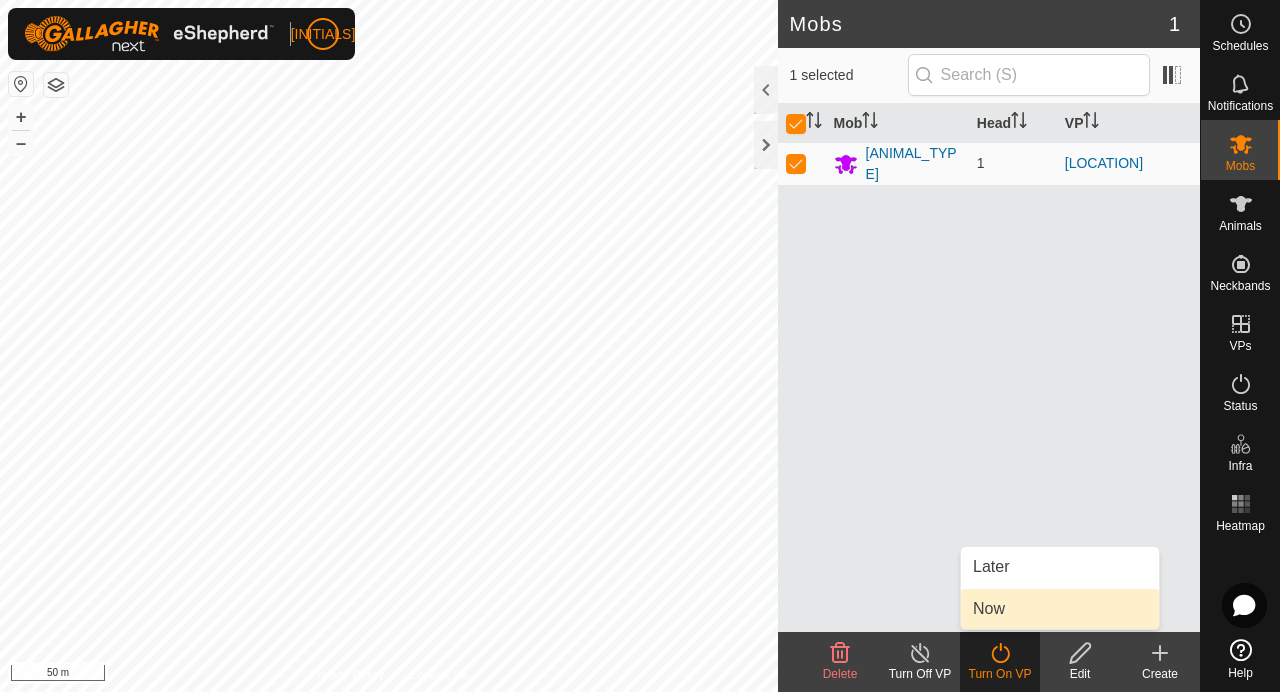 click on "Now" at bounding box center [1060, 609] 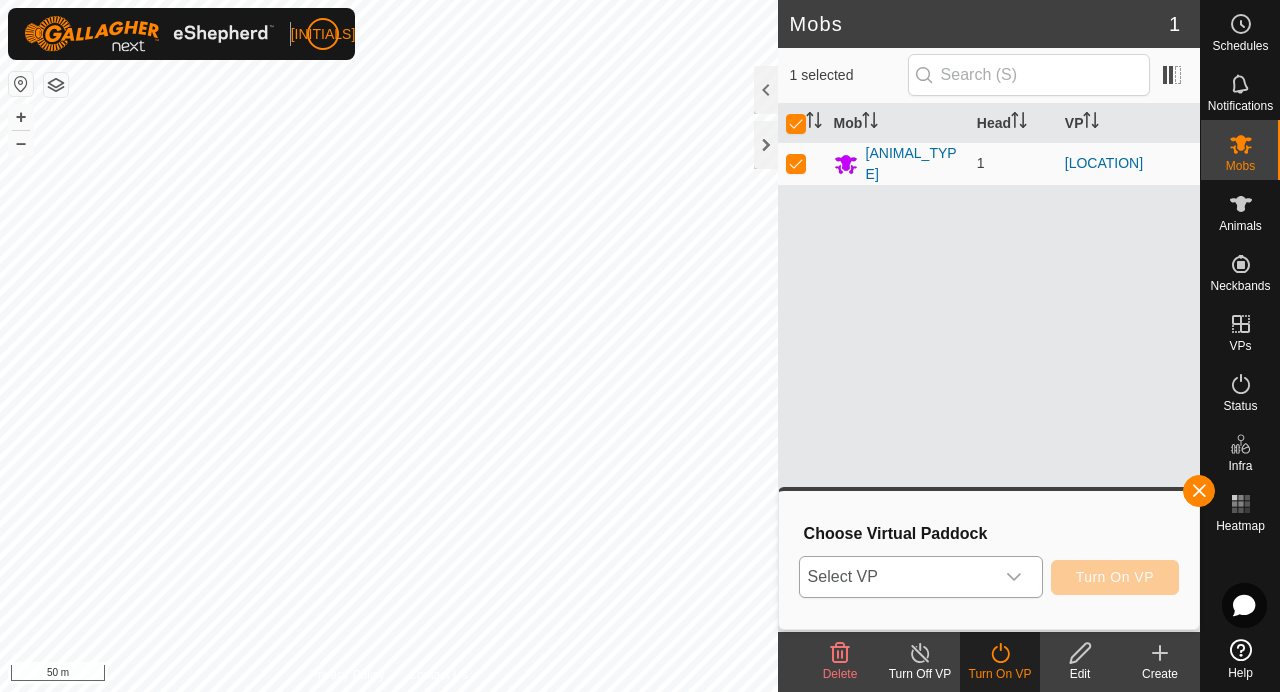 click 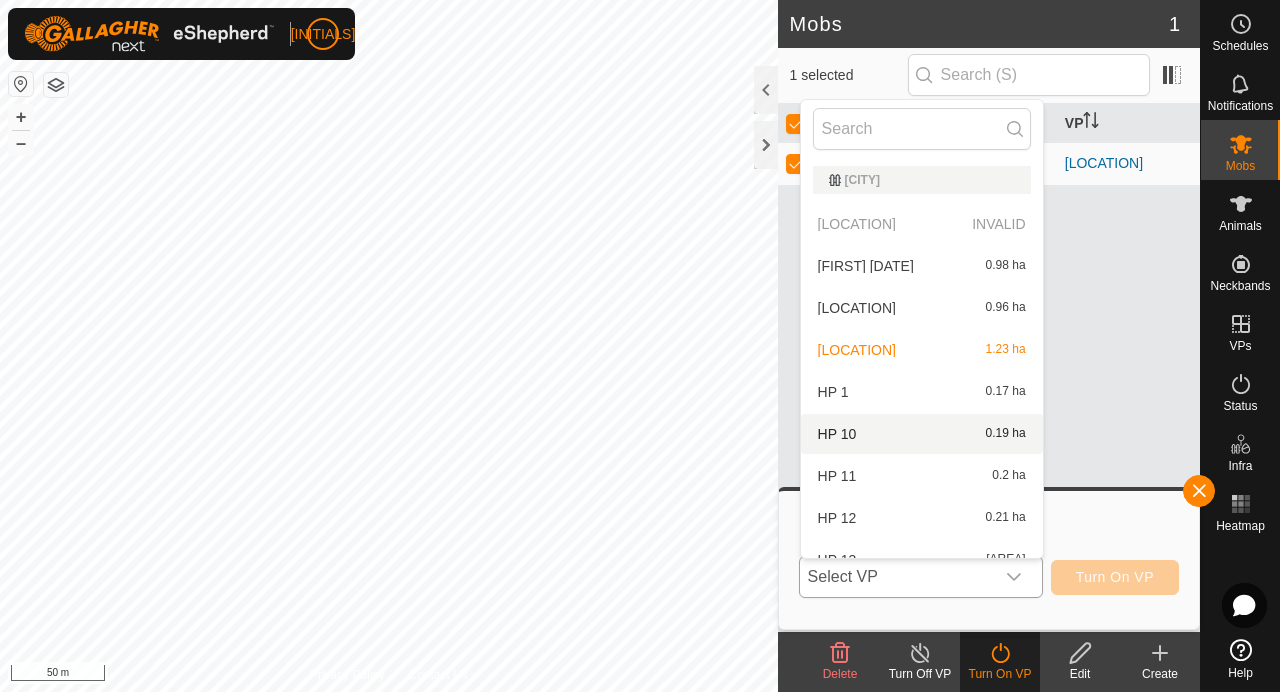scroll, scrollTop: 22, scrollLeft: 0, axis: vertical 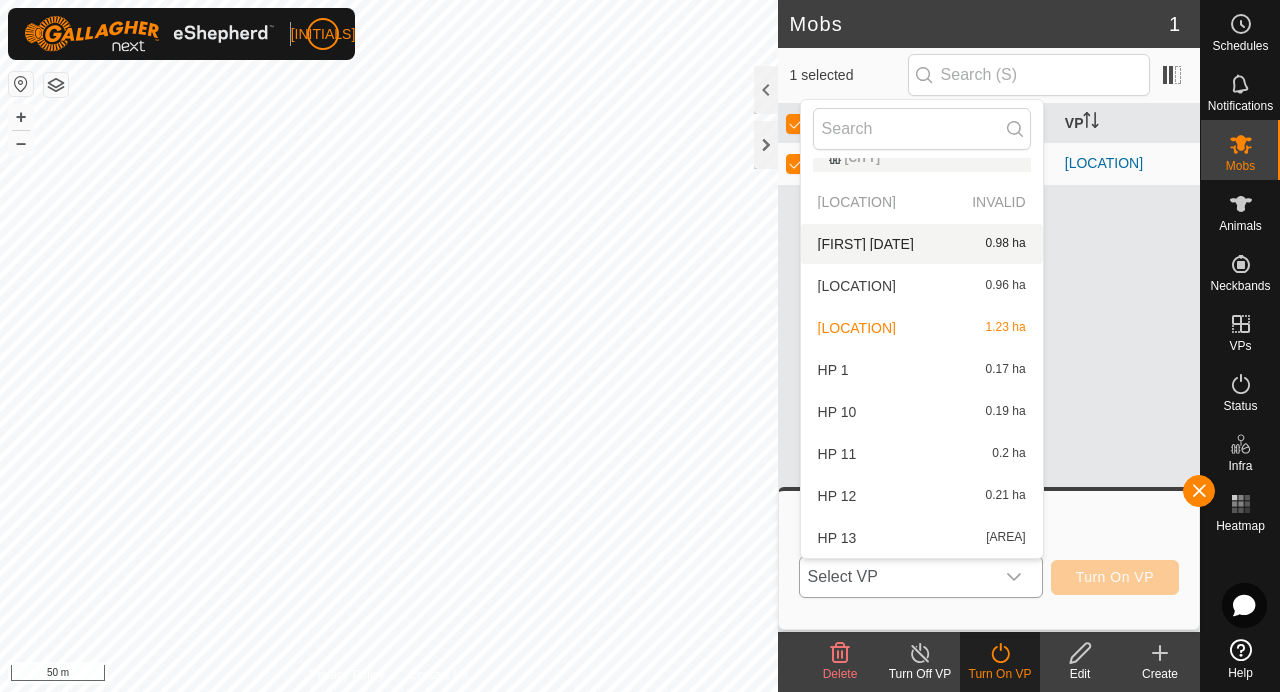 click on "[FIRST] [DATE]" at bounding box center [922, 244] 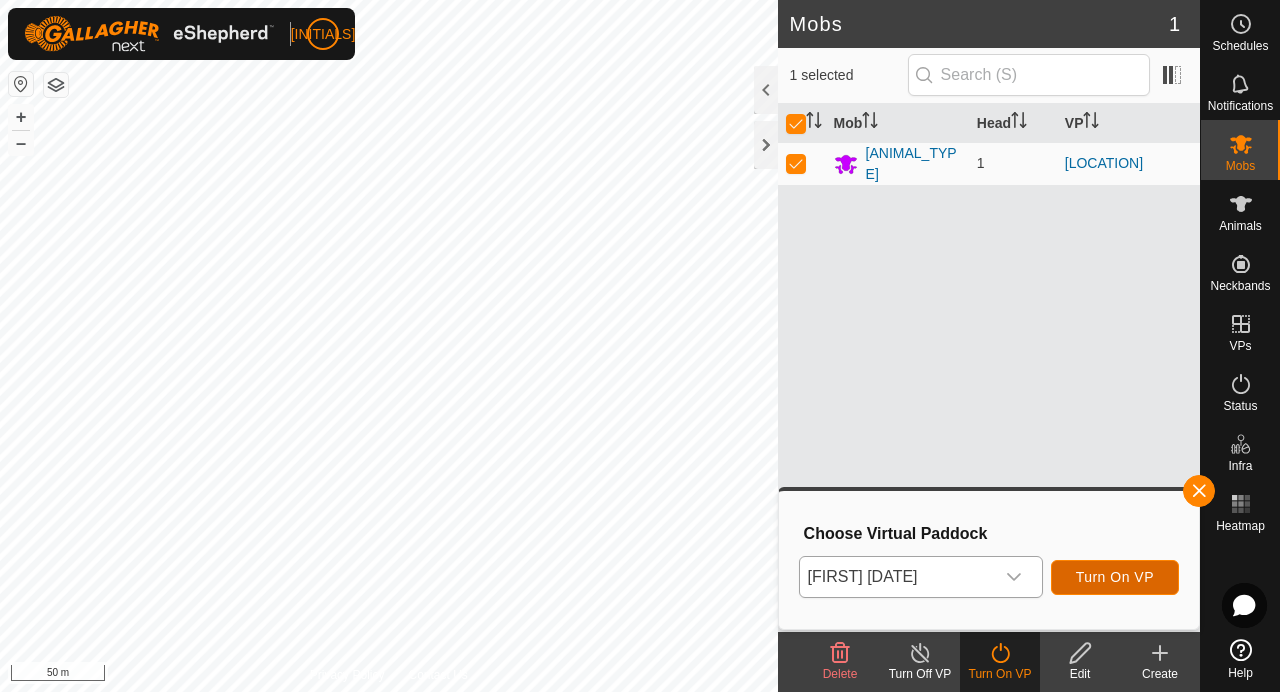 click on "Turn On VP" at bounding box center (1115, 577) 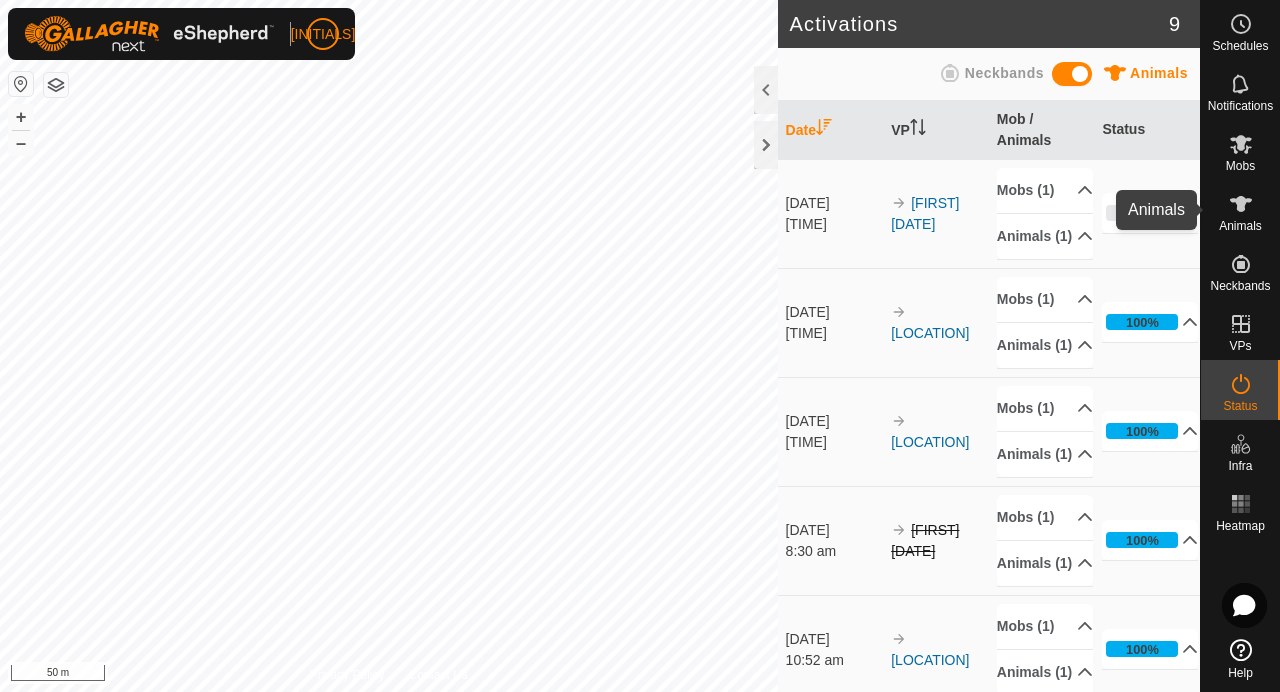 click 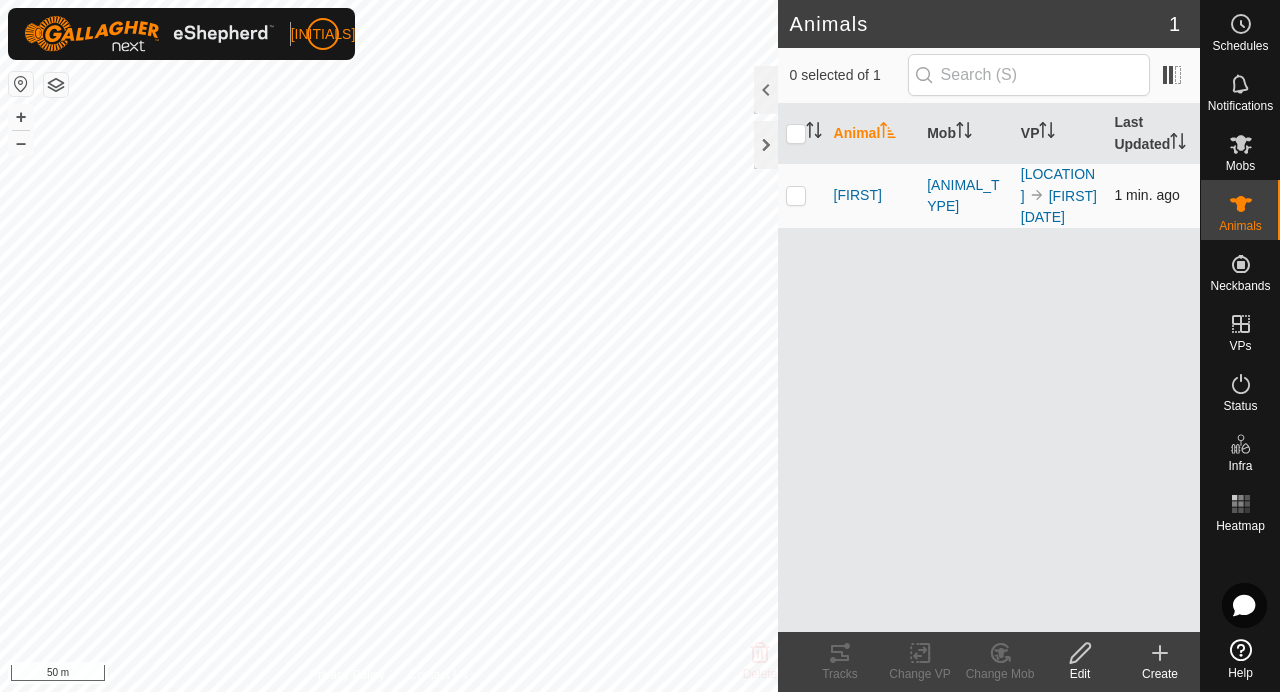 click at bounding box center [796, 195] 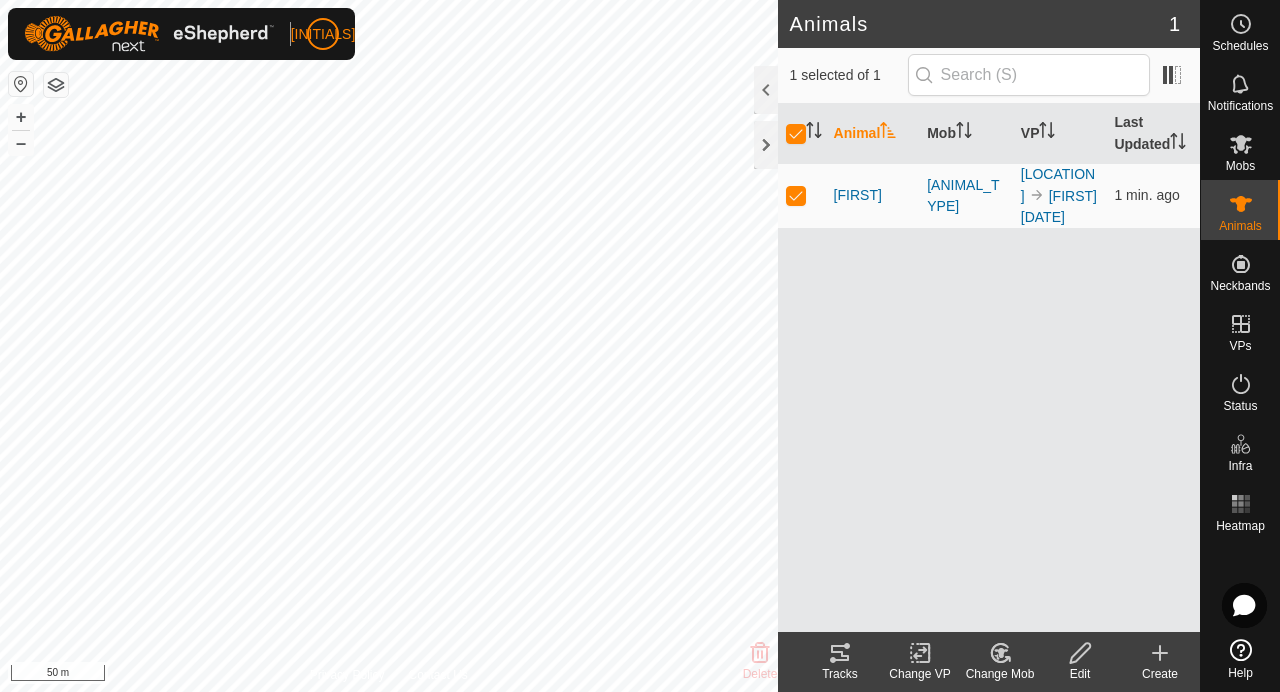 click on "Tracks" 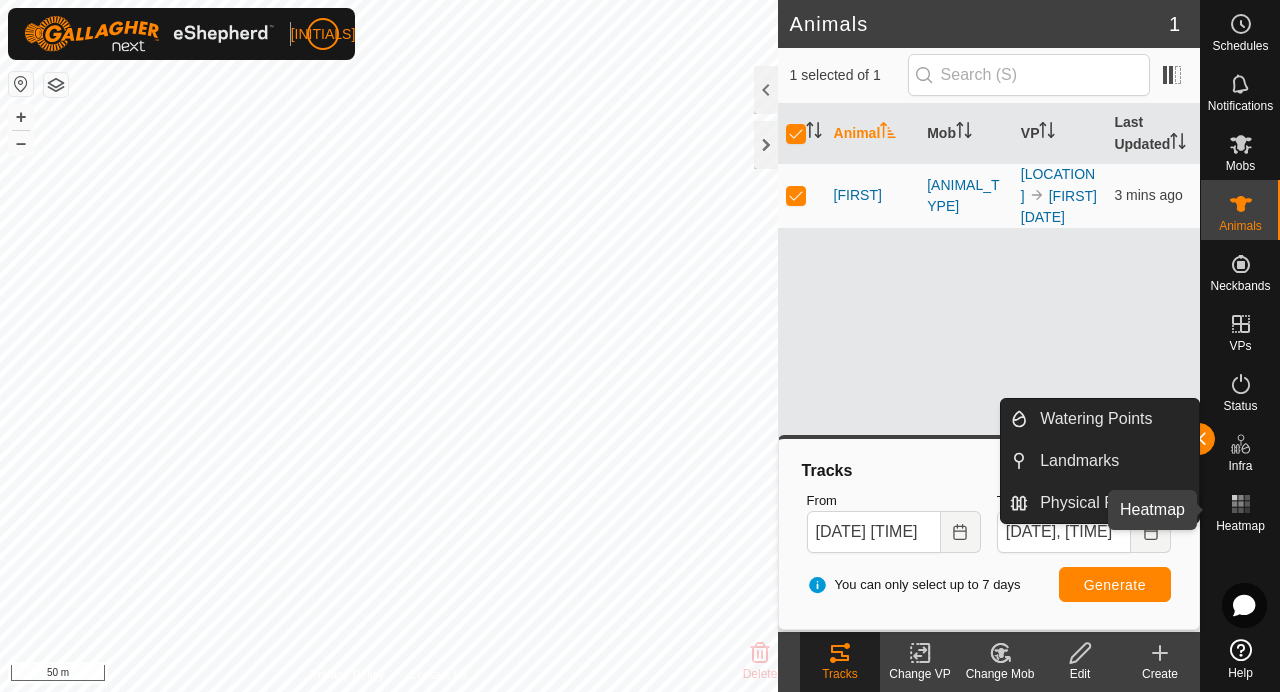 click 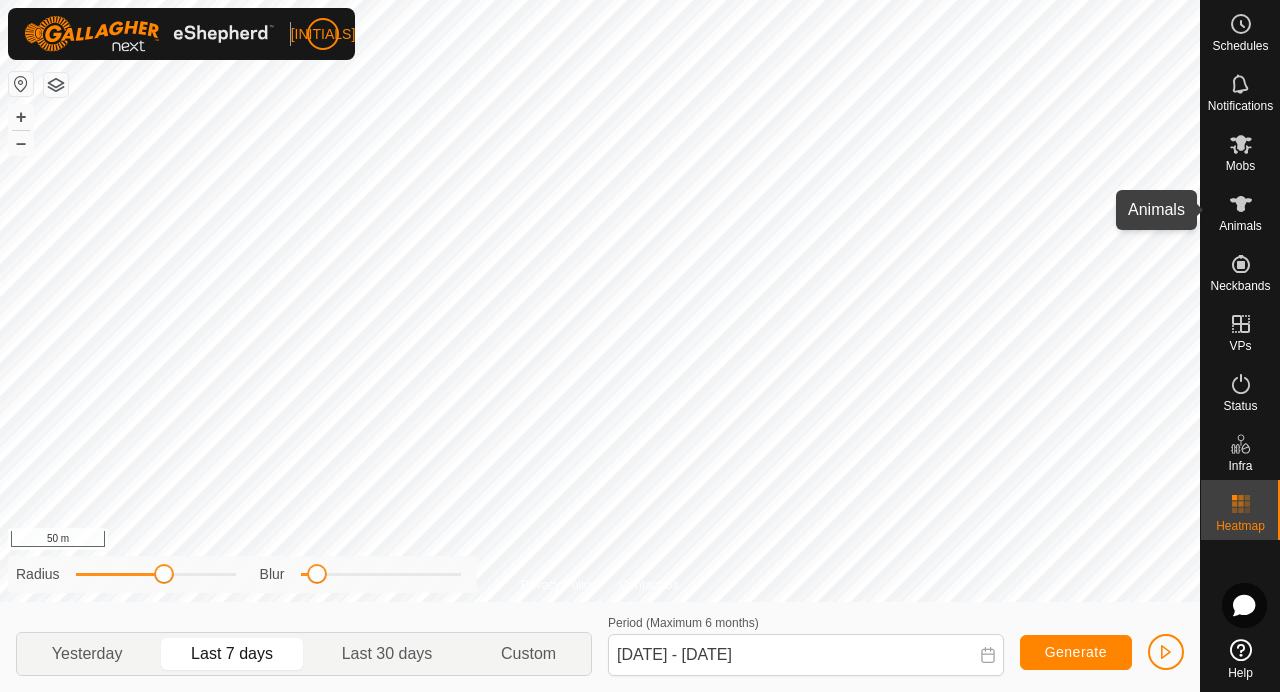 click 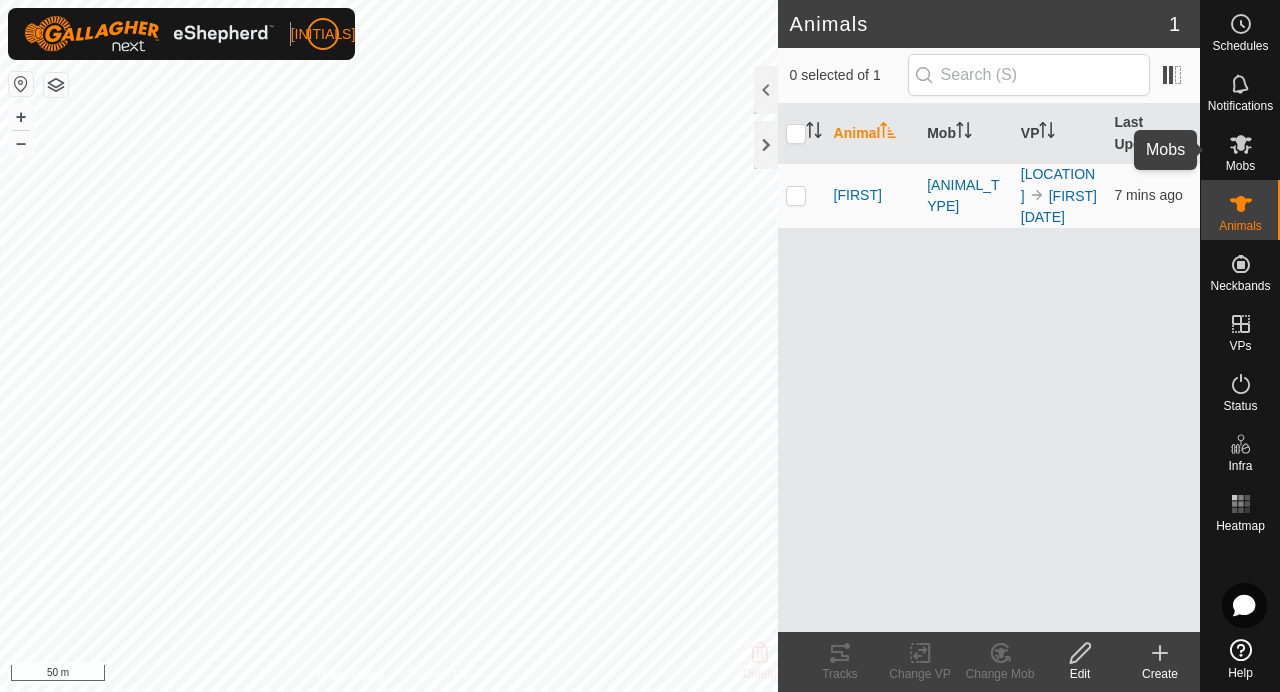 click 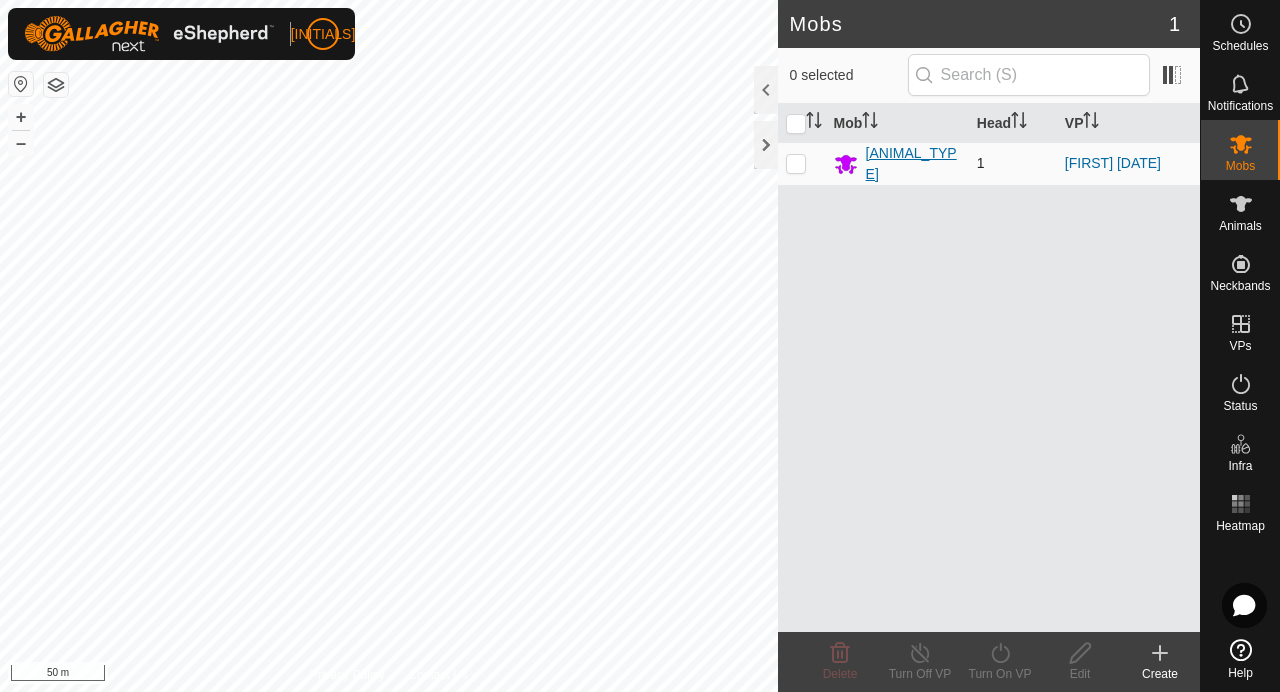 click on "[ANIMAL_TYPE]" at bounding box center [913, 164] 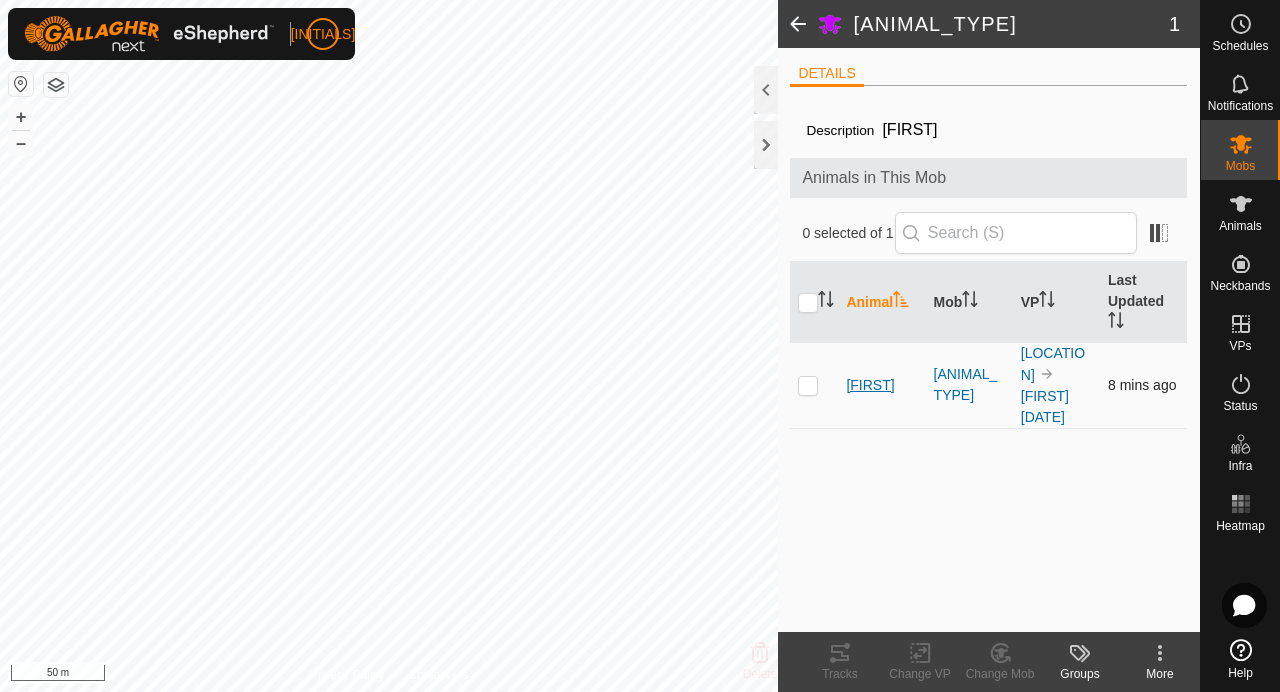 click on "[FIRST]" at bounding box center [870, 385] 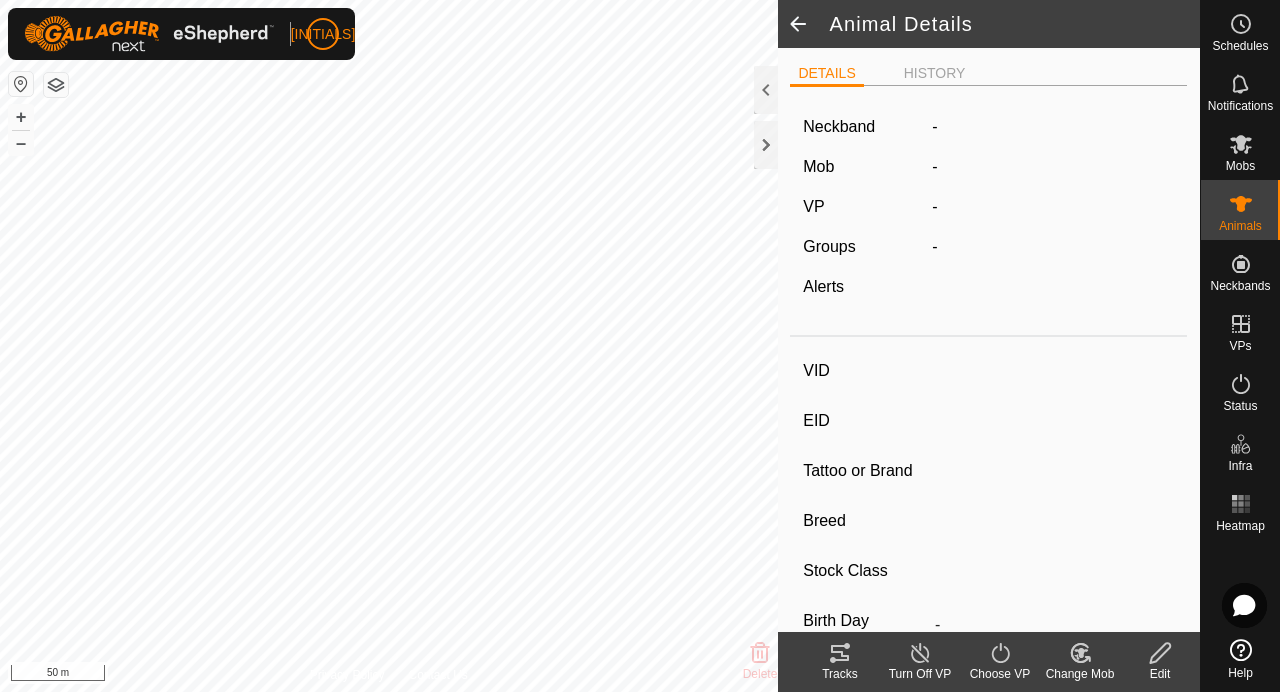 type on "[FIRST]" 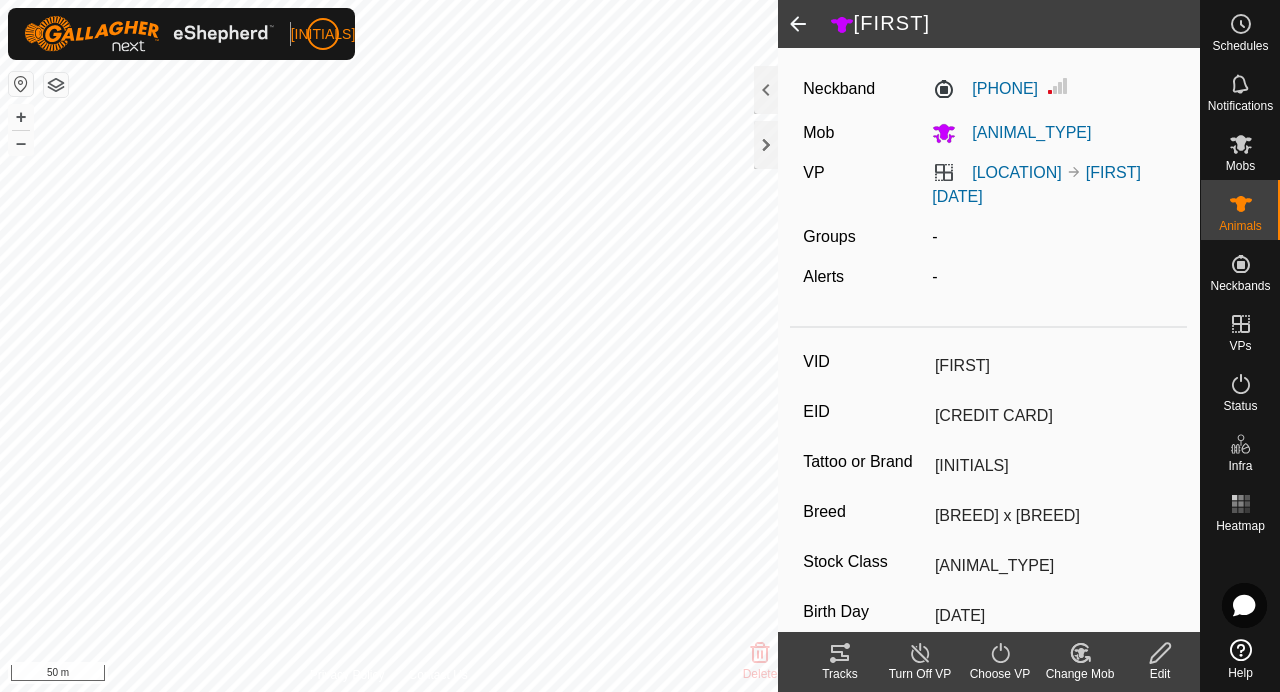 scroll, scrollTop: 50, scrollLeft: 0, axis: vertical 